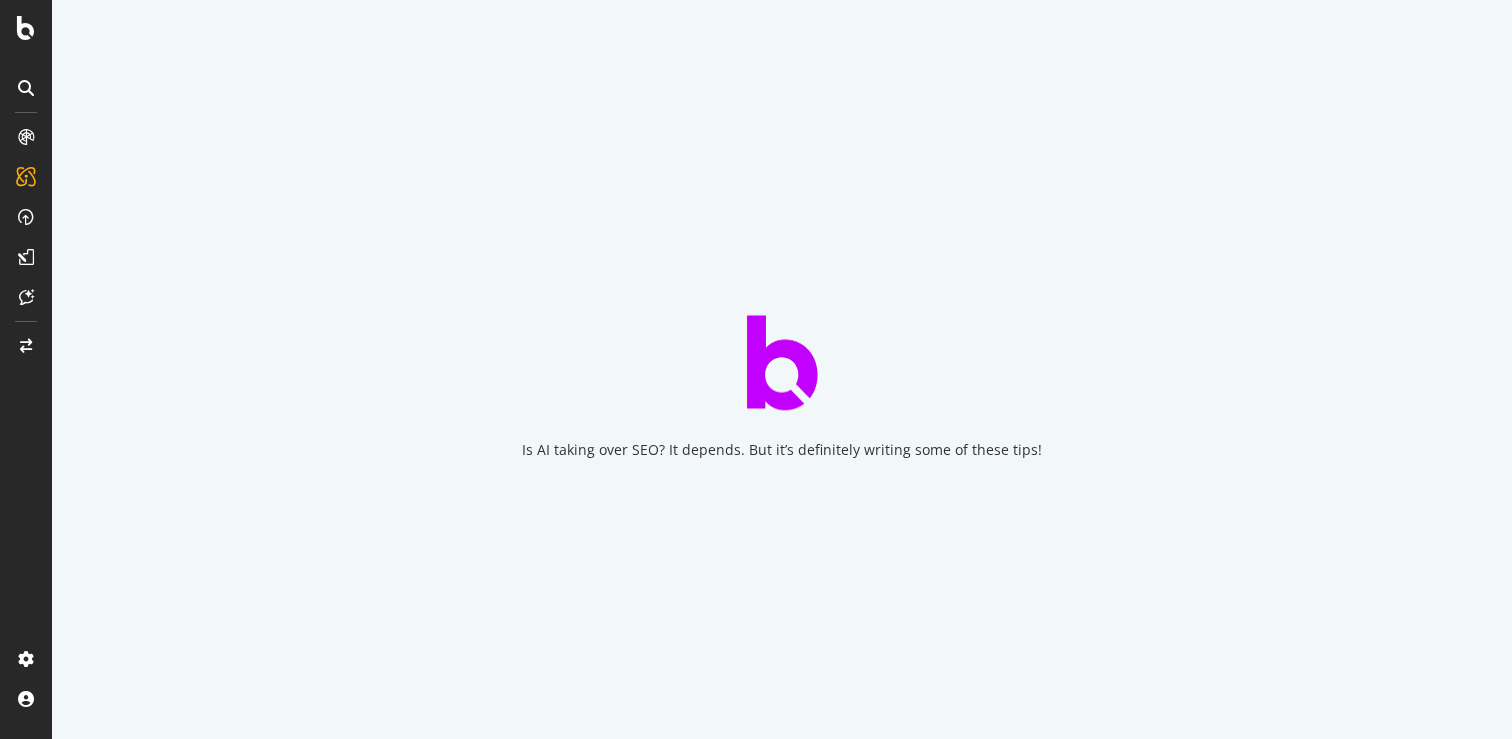 scroll, scrollTop: 0, scrollLeft: 0, axis: both 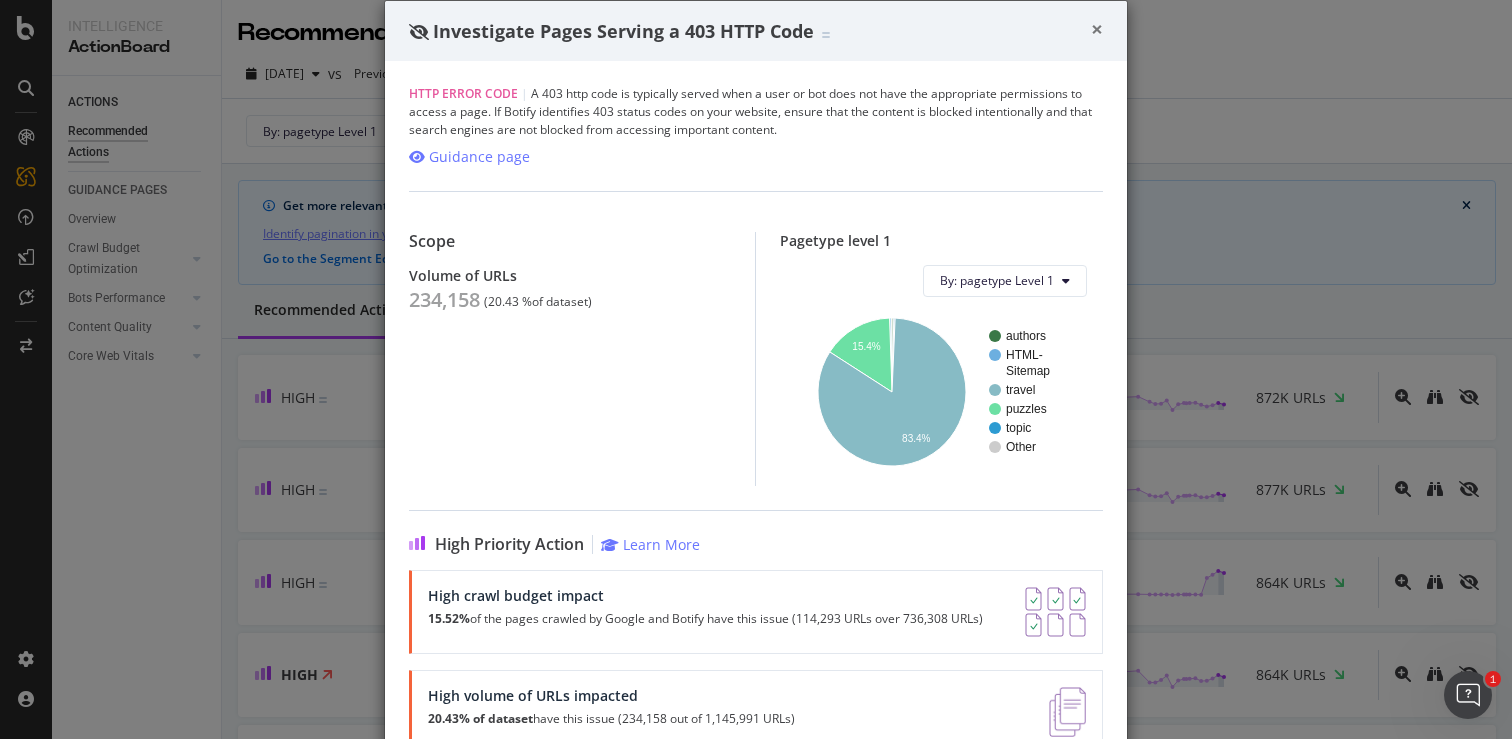 click on "×" at bounding box center [1097, 29] 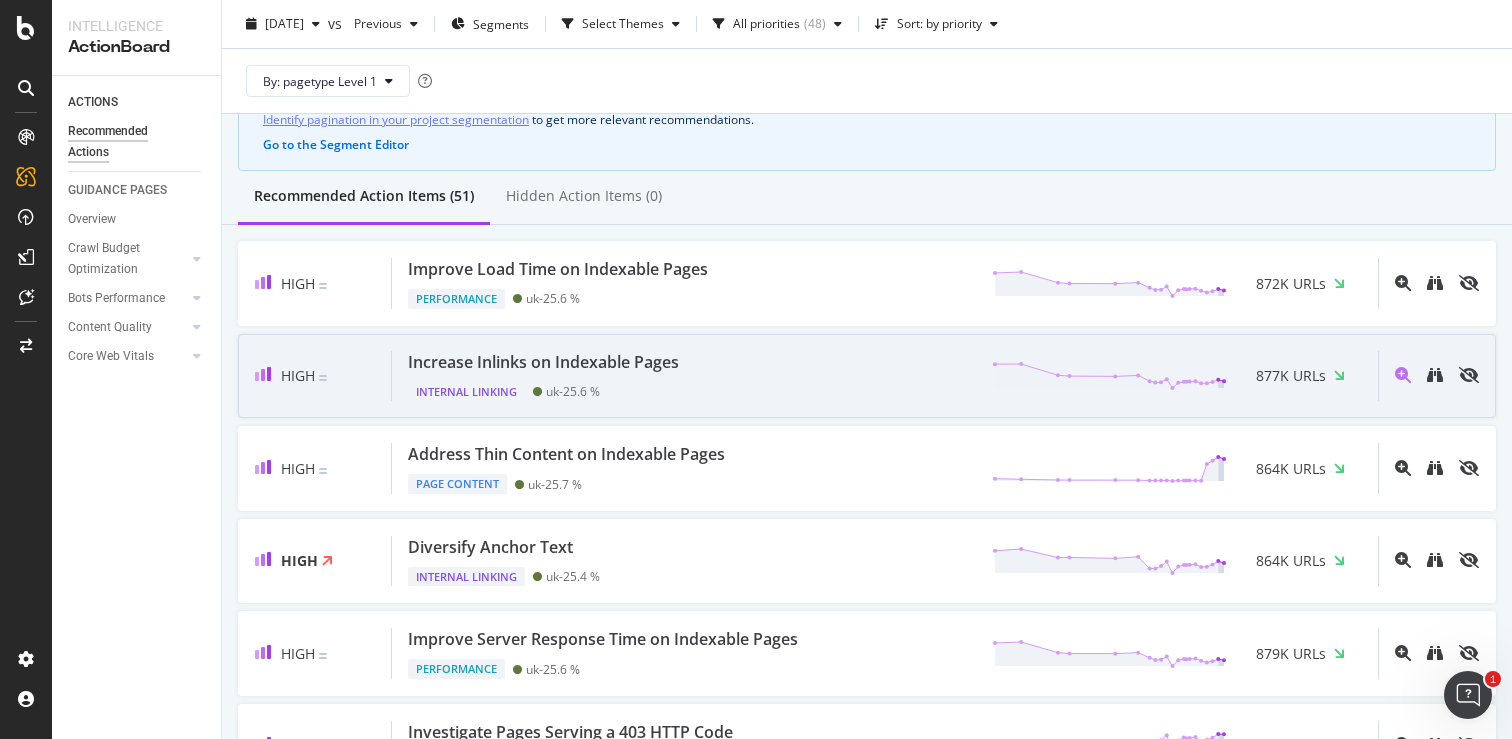 scroll, scrollTop: 192, scrollLeft: 0, axis: vertical 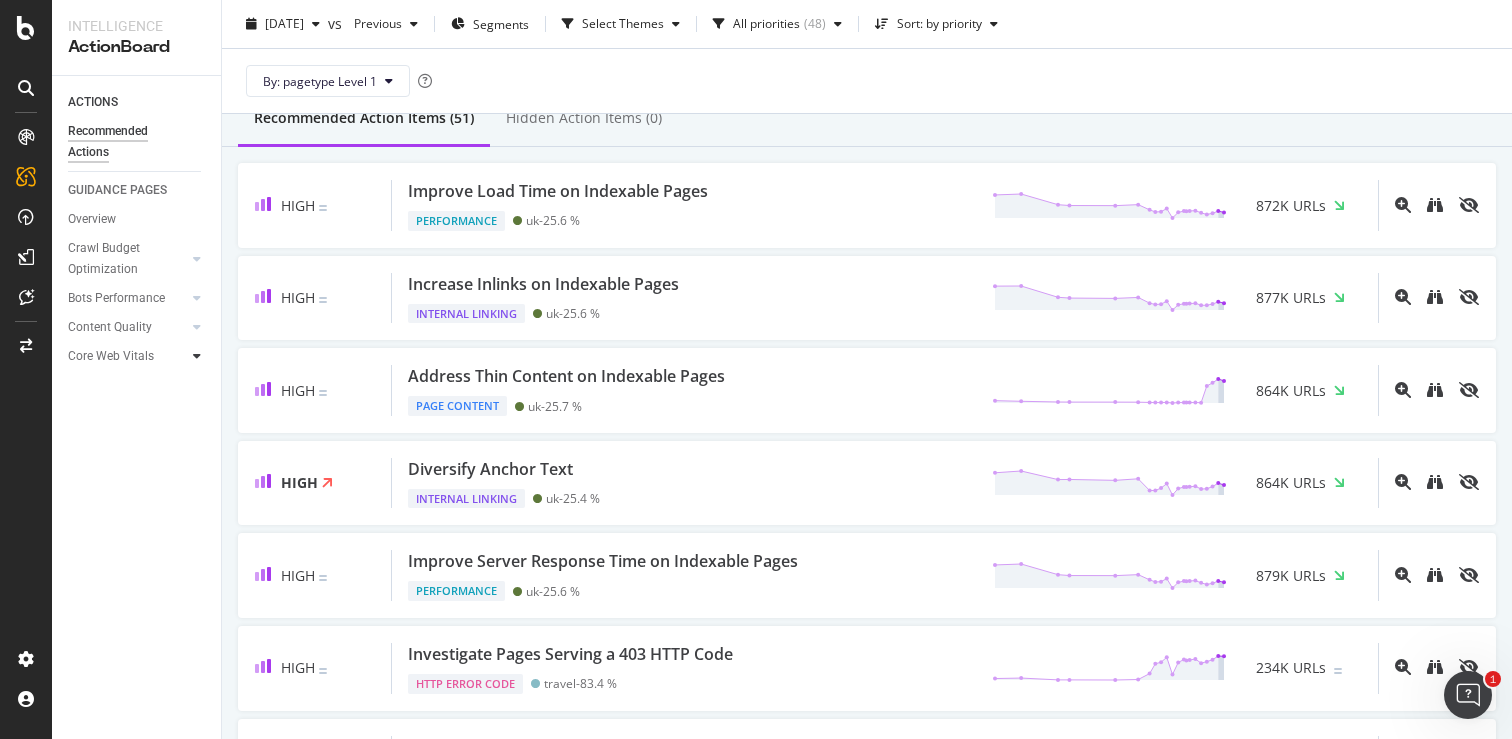 click at bounding box center [197, 356] 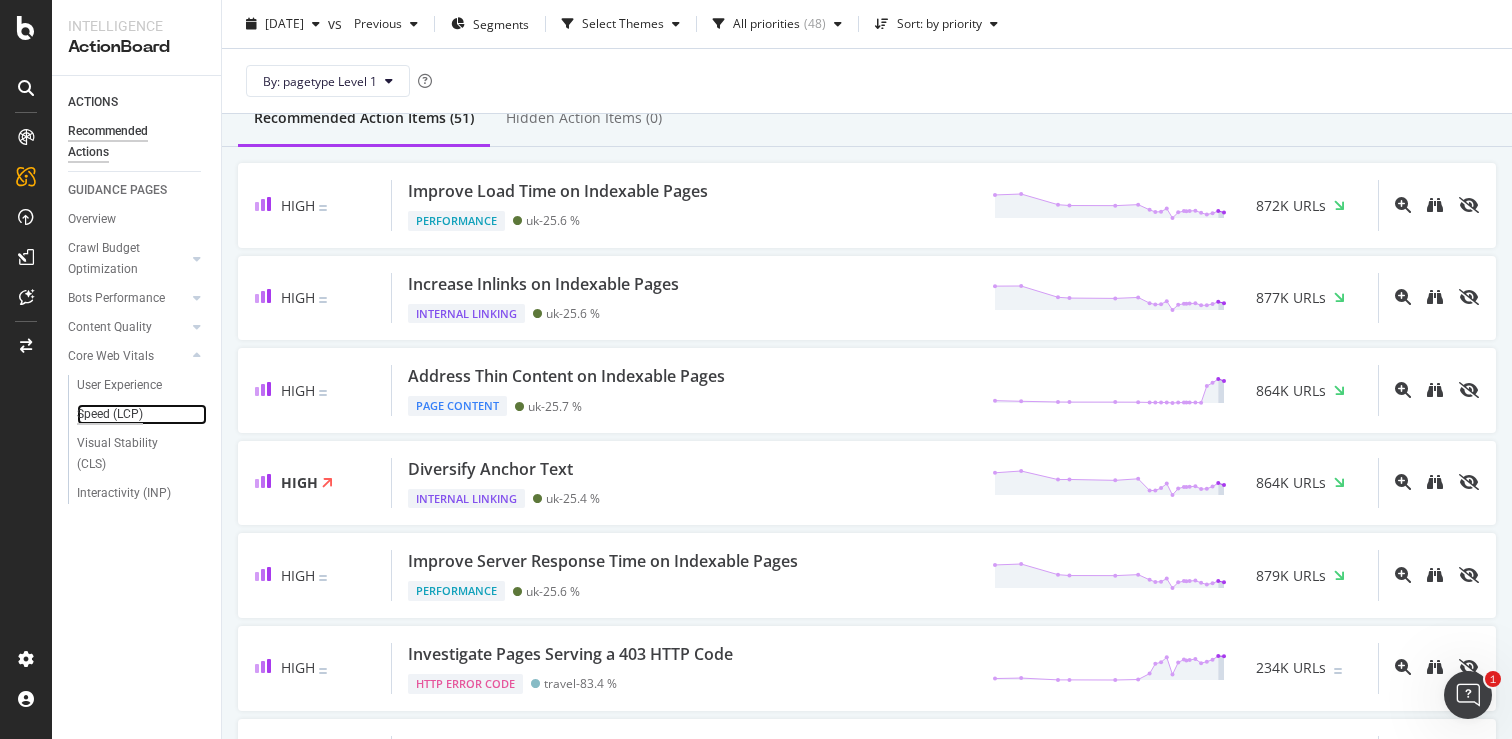 click on "Speed (LCP)" at bounding box center [110, 414] 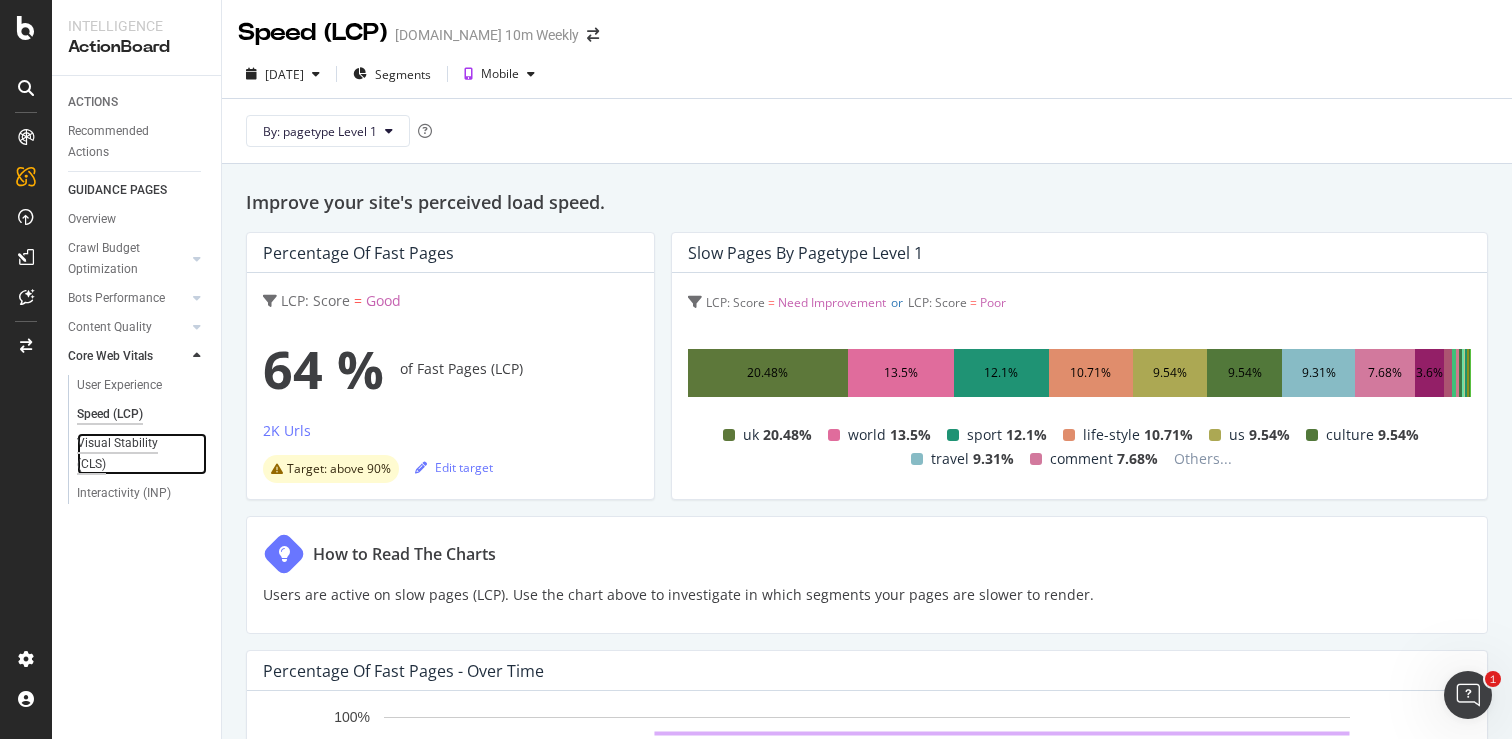 click on "Visual Stability (CLS)" at bounding box center (132, 454) 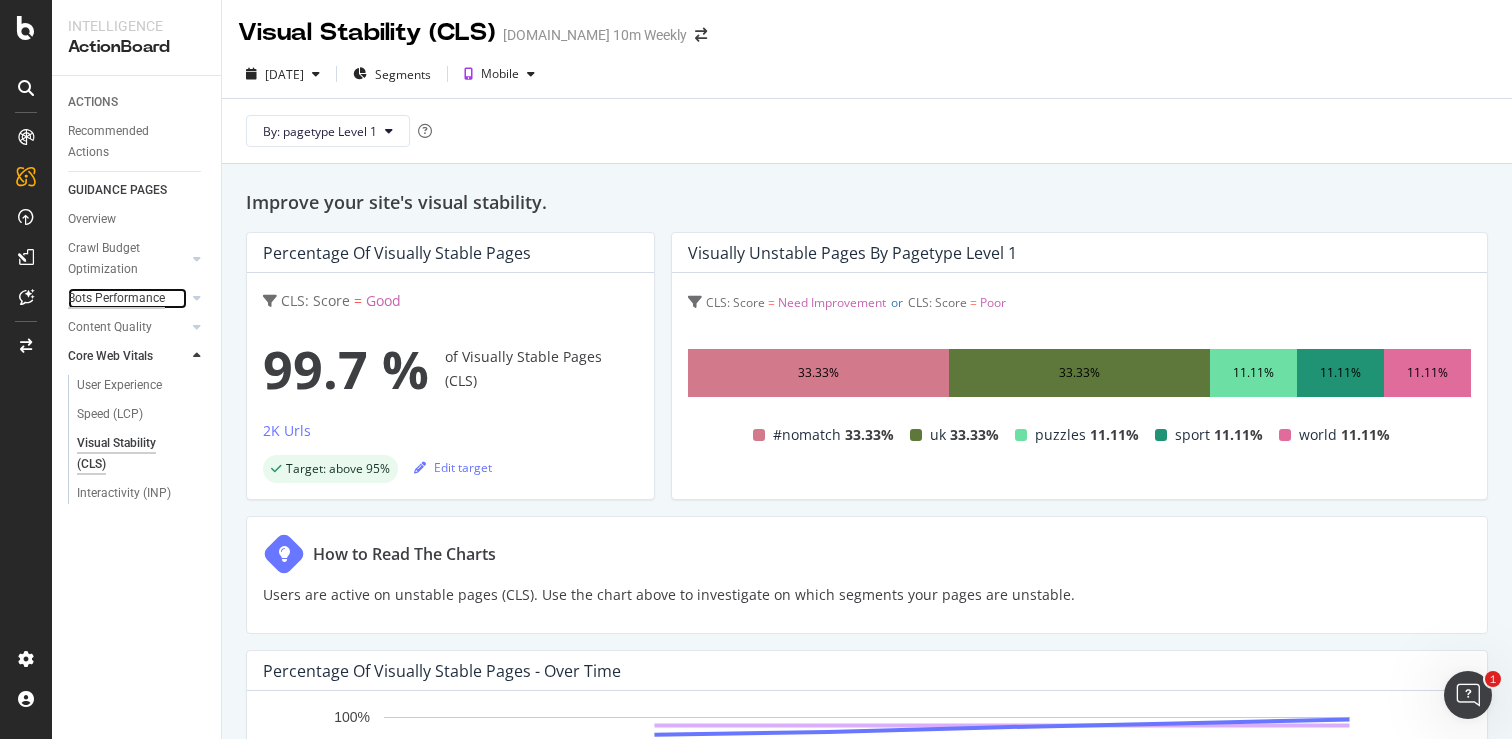 click on "Bots Performance" at bounding box center [116, 298] 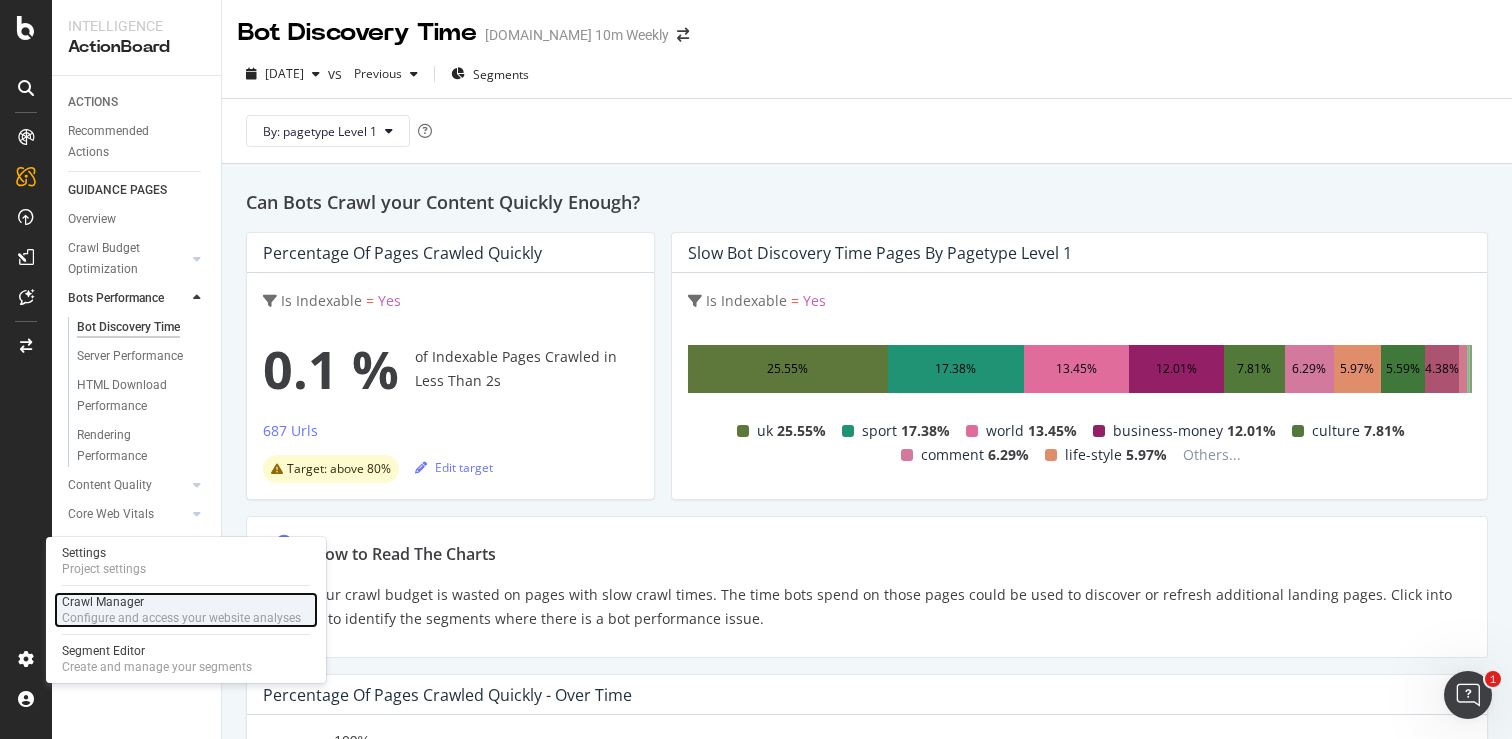 click on "Crawl Manager" at bounding box center [181, 602] 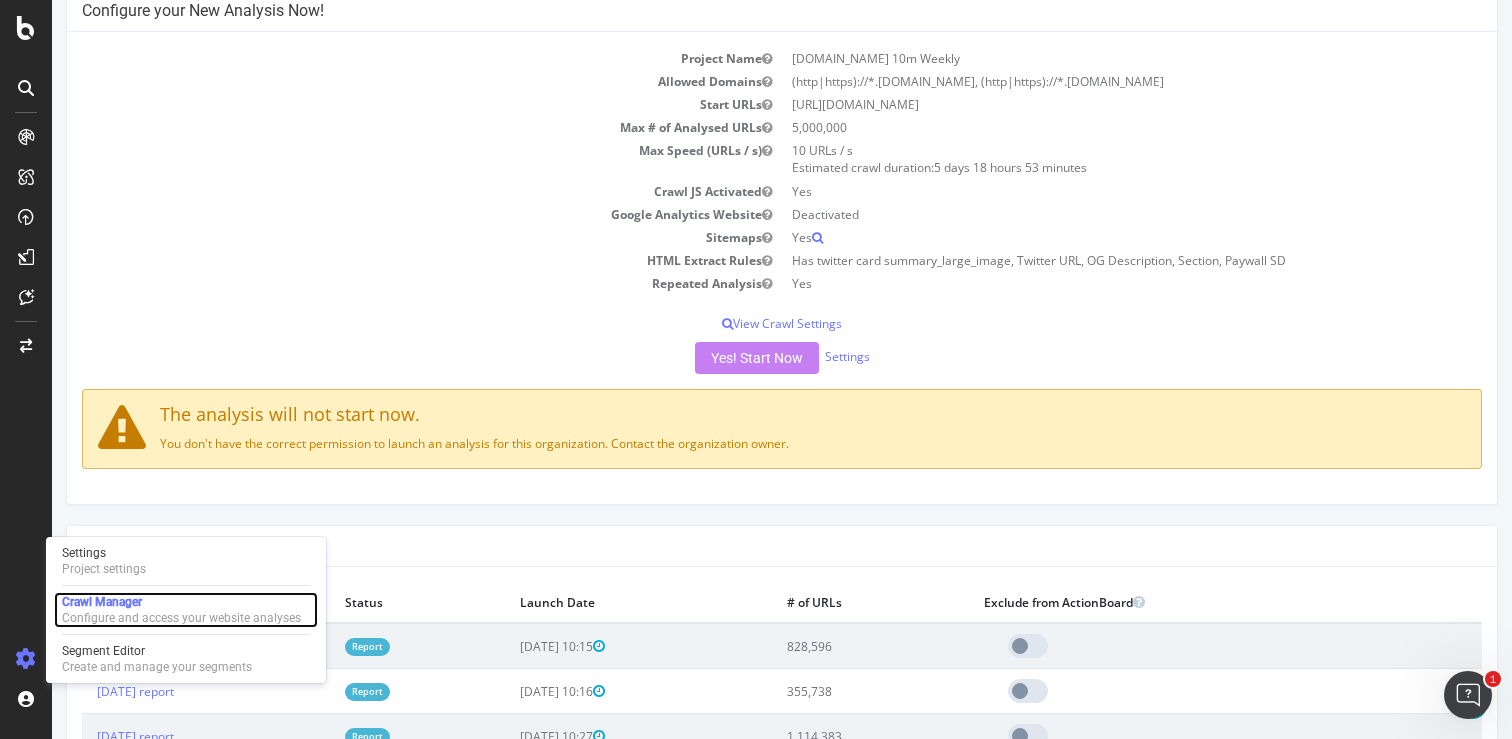 scroll, scrollTop: 270, scrollLeft: 0, axis: vertical 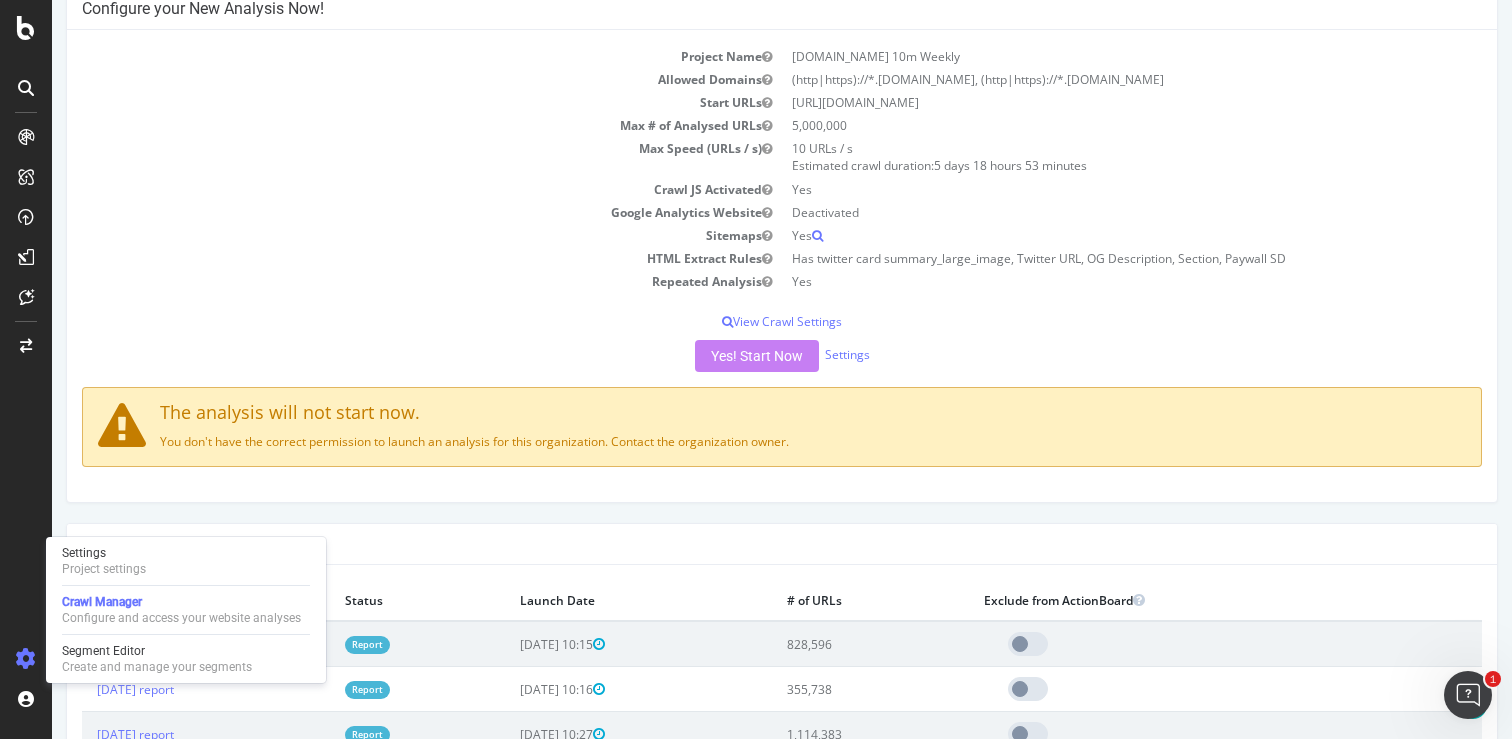 click on "Project Name
[DOMAIN_NAME] 10m Weekly Allowed Domains
(http|https)://*.[DOMAIN_NAME],
(http|https)://*.[DOMAIN_NAME]
Start URLs
[URL][DOMAIN_NAME]
Max # of Analysed URLs
5,000,000 Max Speed (URLs / s)
10 URLs / s
Estimated crawl duration:  5 days 18 hours 53 minutes  Crawl JS Activated
Yes Google Analytics Website
Deactivated
Sitemaps
Yes
HTML Extract Rules
Has twitter card summary_large_image, Twitter URL, OG Description, Section, Paywall SD
Repeated Analysis
Yes  View Crawl Settings
× Close
Project Settings
Main Project Name
[DOMAIN_NAME] 10m Weekly Start URLs
Allowed Domains" at bounding box center [782, 266] 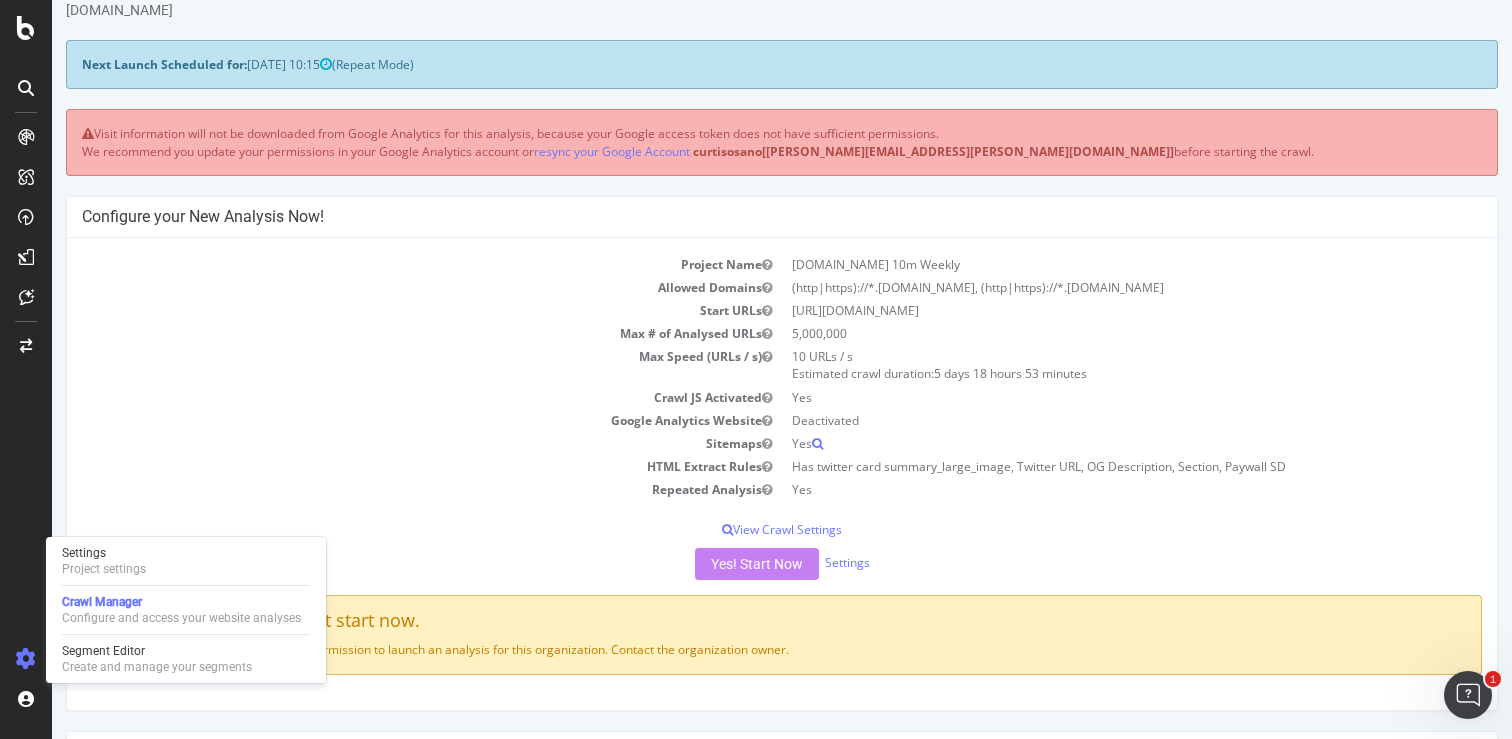 scroll, scrollTop: 0, scrollLeft: 0, axis: both 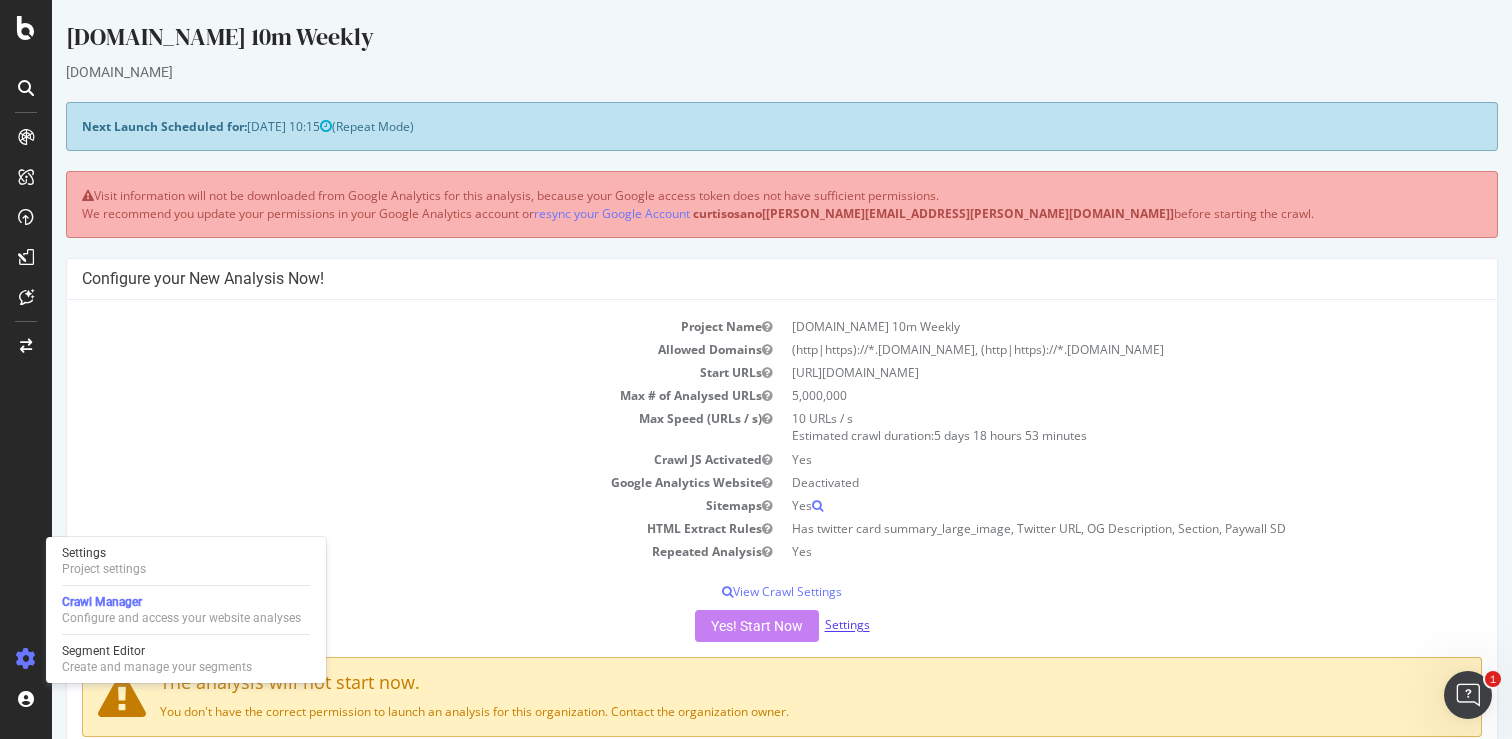 click on "Settings" at bounding box center (847, 625) 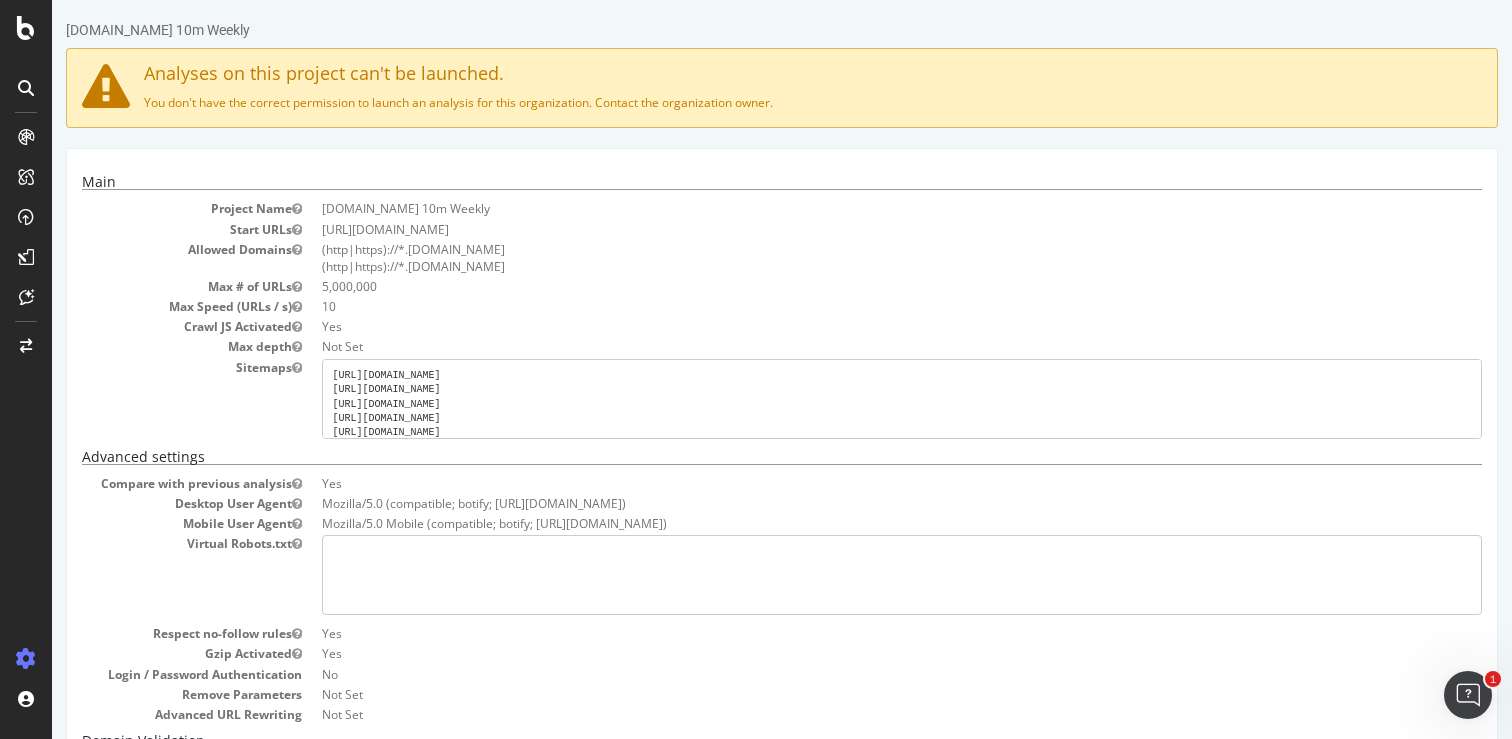scroll, scrollTop: 0, scrollLeft: 0, axis: both 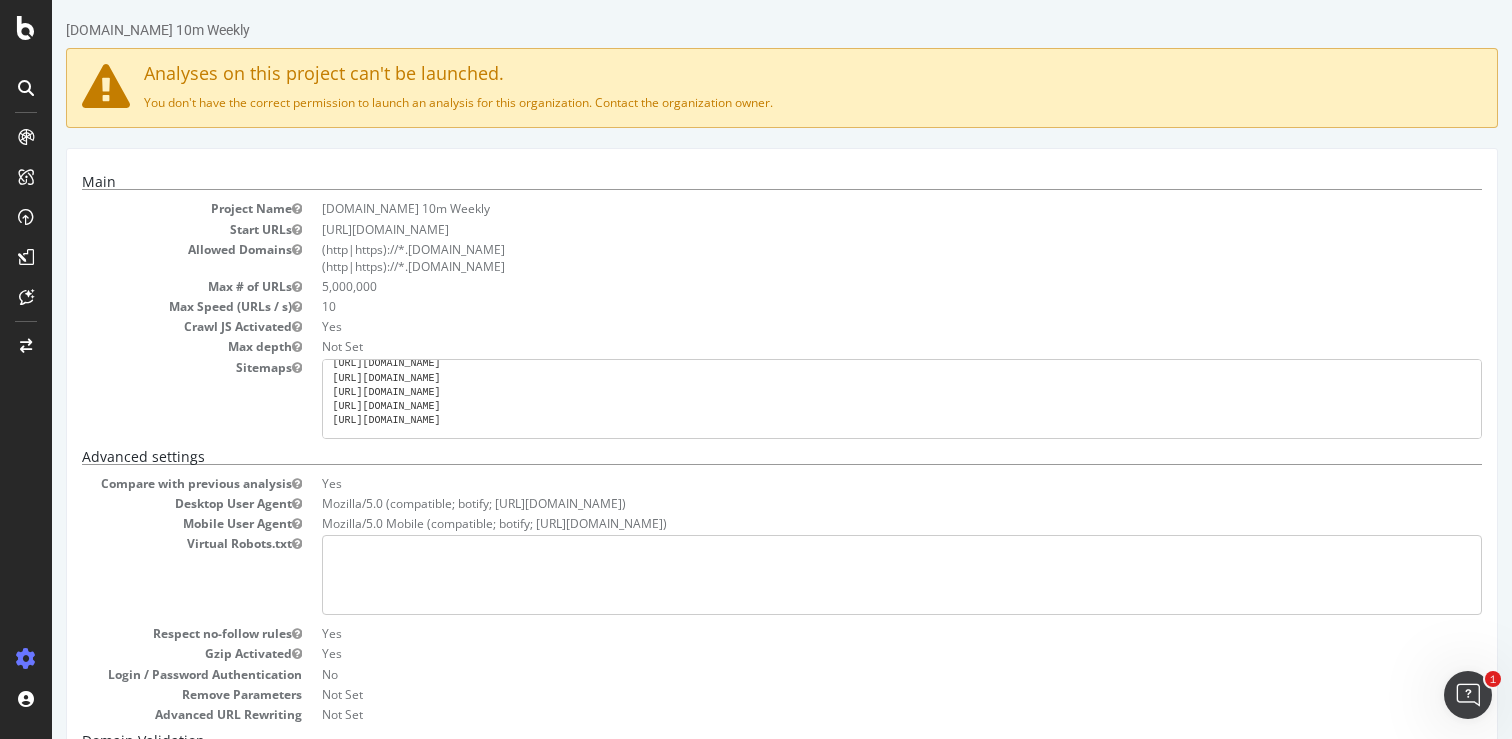 drag, startPoint x: 165, startPoint y: 31, endPoint x: 283, endPoint y: 29, distance: 118.016945 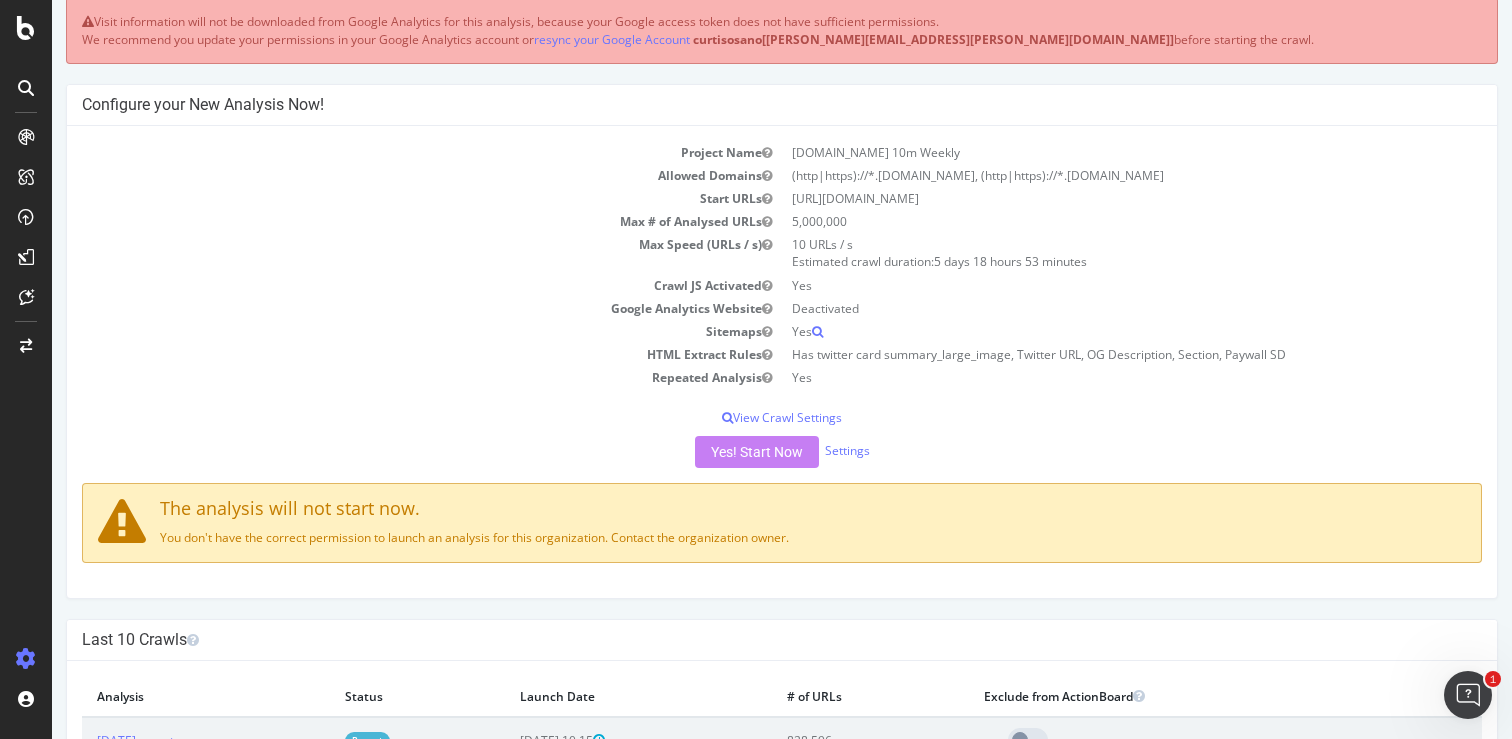scroll, scrollTop: 176, scrollLeft: 0, axis: vertical 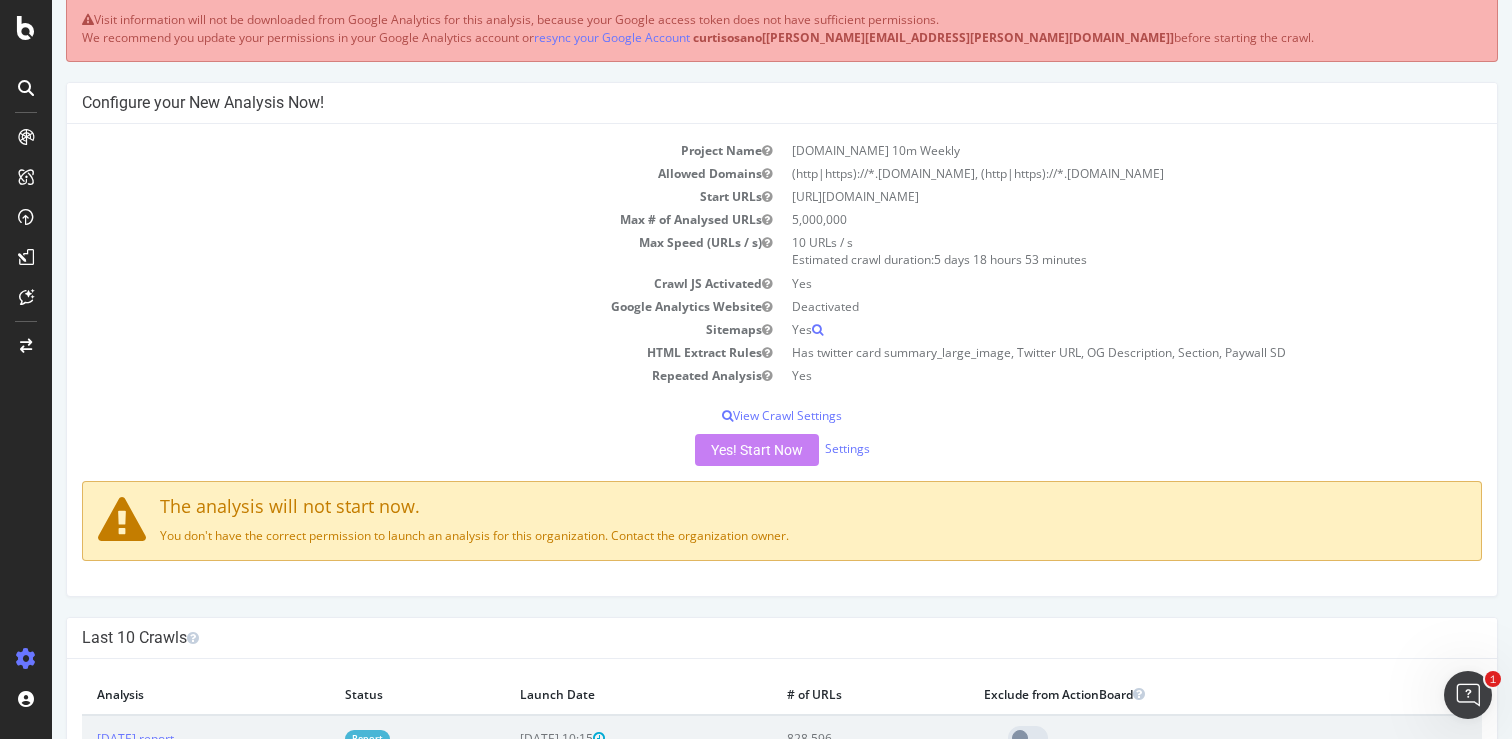 click on "Yes! Start Now
Settings" at bounding box center (782, 450) 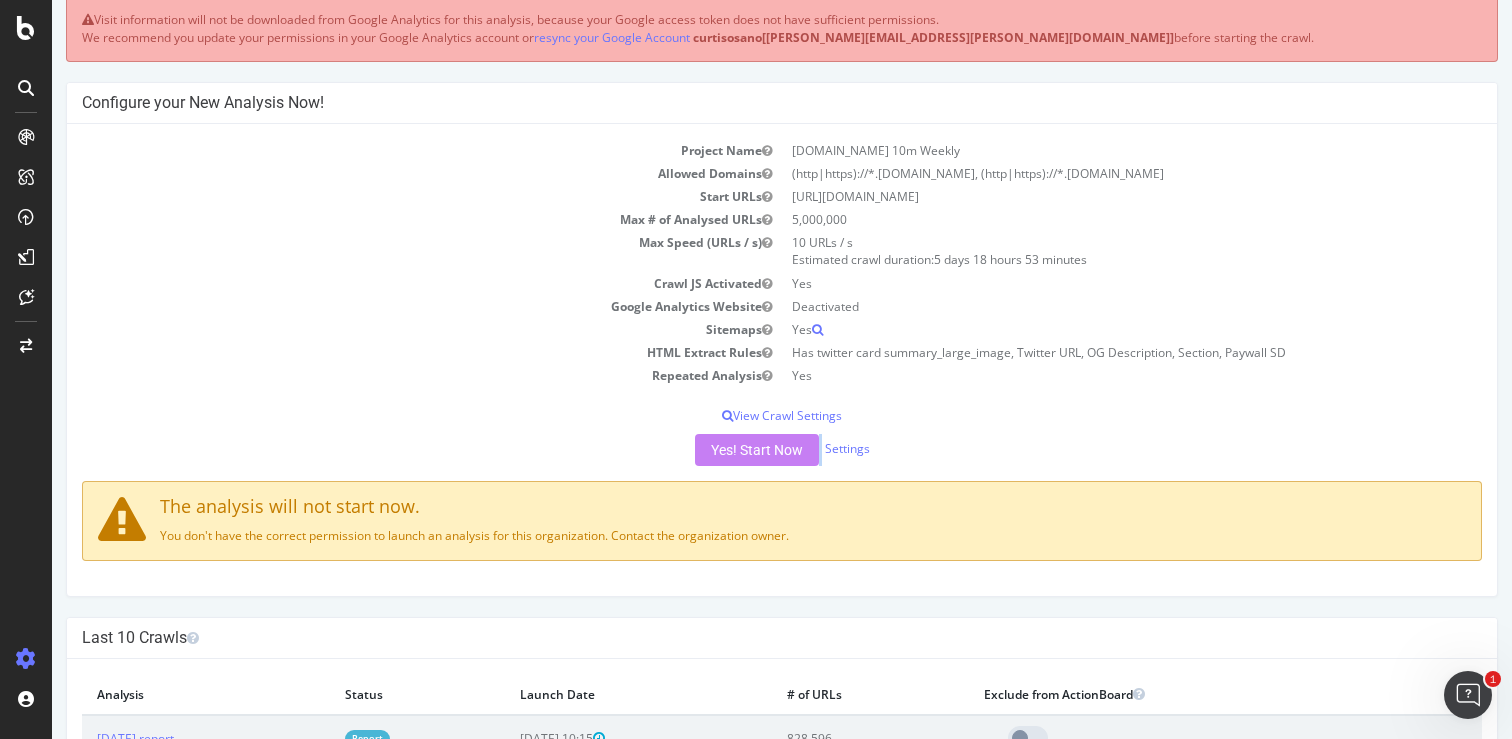 click on "Yes! Start Now
Settings" at bounding box center [782, 450] 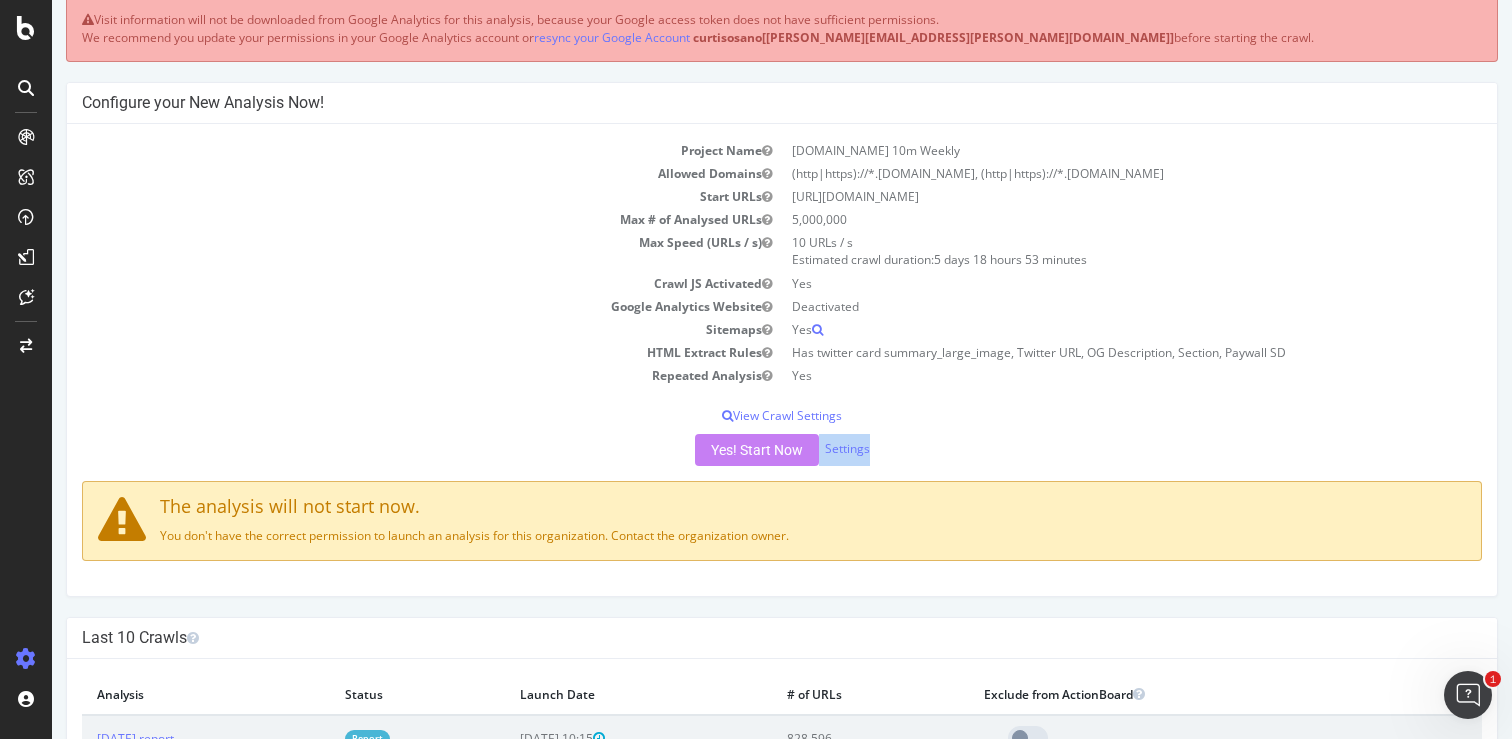 click on "Yes! Start Now
Settings" at bounding box center [782, 450] 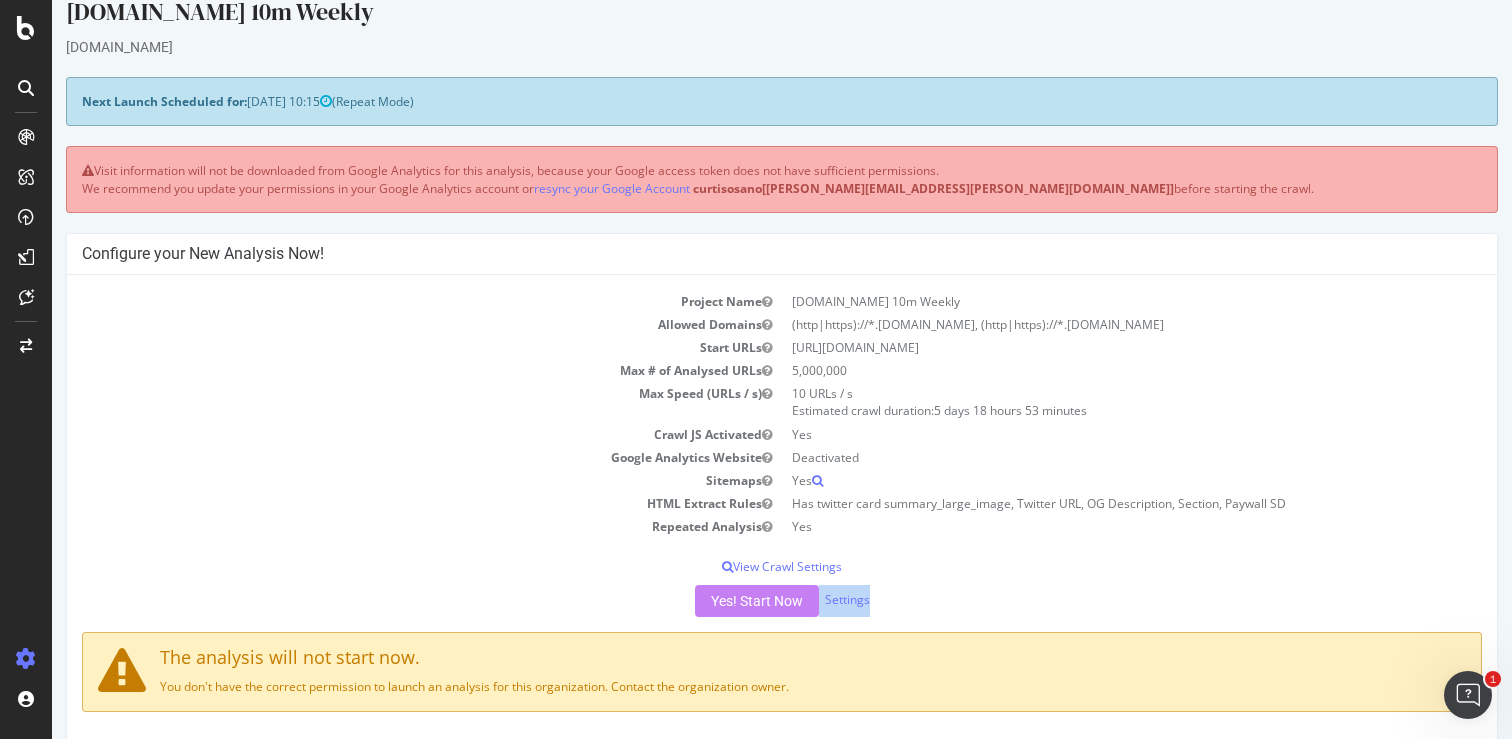 scroll, scrollTop: 0, scrollLeft: 0, axis: both 